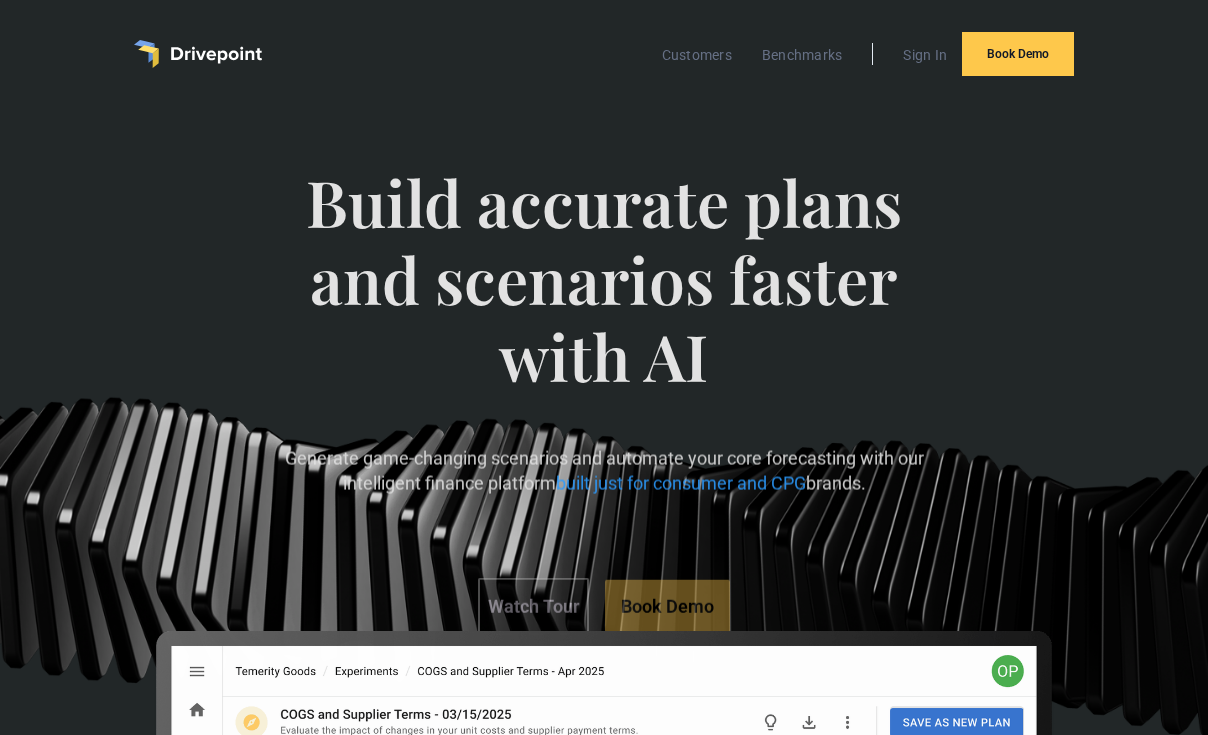 scroll, scrollTop: 1, scrollLeft: 0, axis: vertical 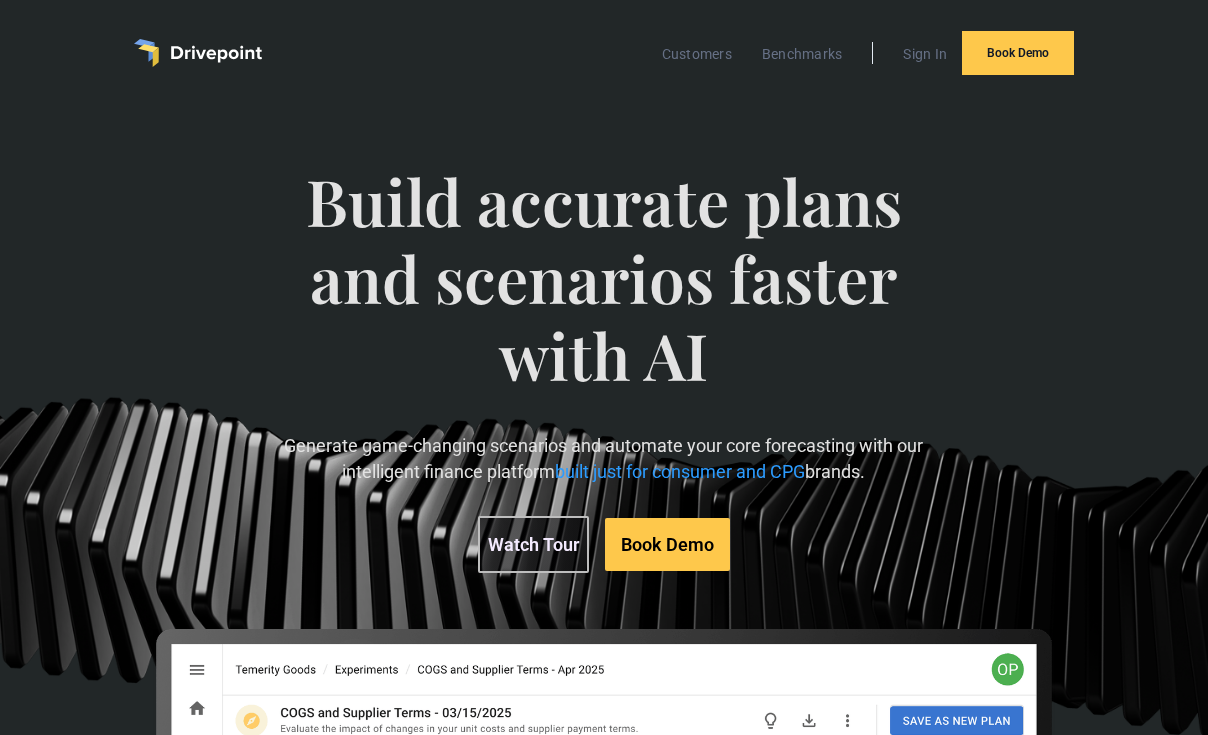 click on "Watch Tour" at bounding box center [533, 544] 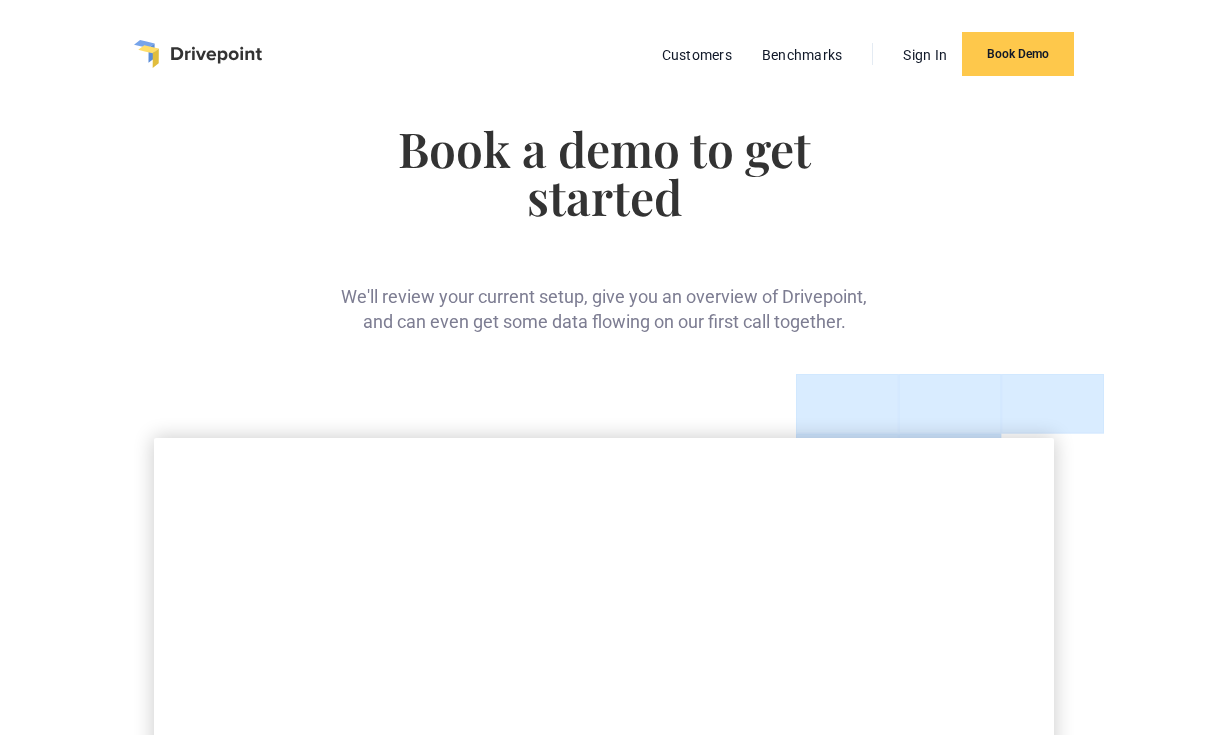 scroll, scrollTop: 0, scrollLeft: 0, axis: both 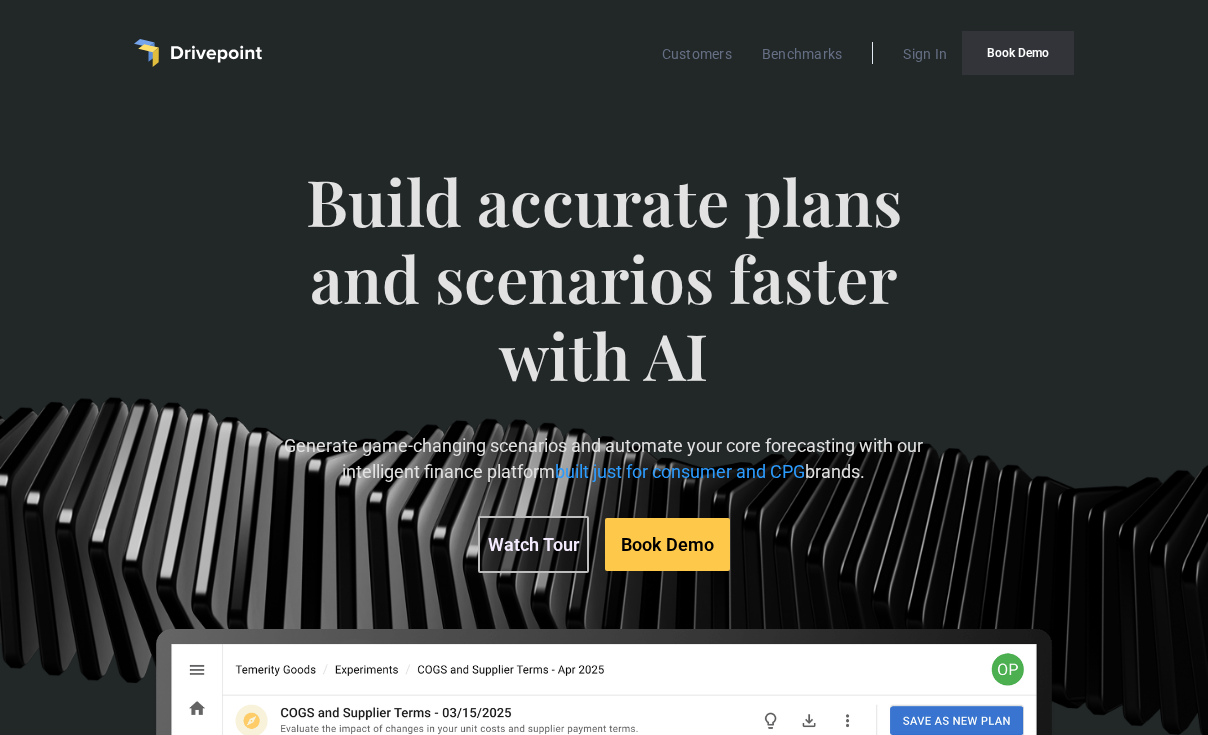 click on "Book Demo" at bounding box center (1018, 53) 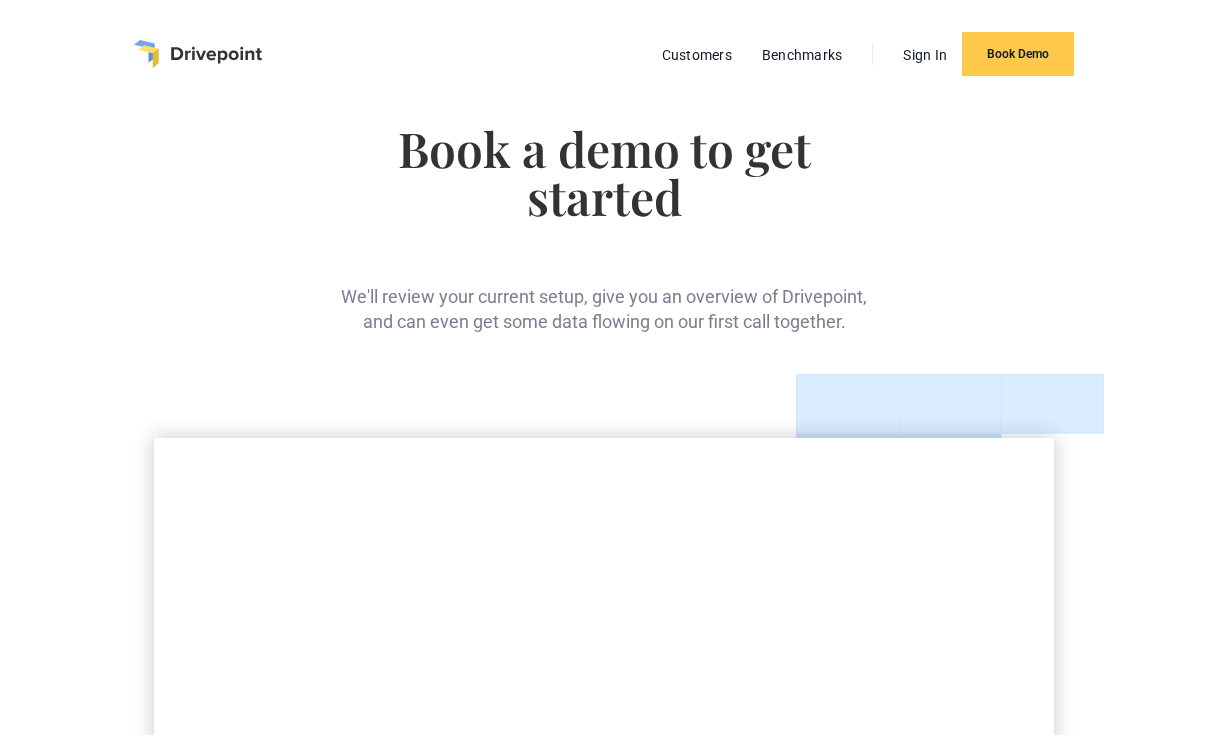 scroll, scrollTop: 0, scrollLeft: 0, axis: both 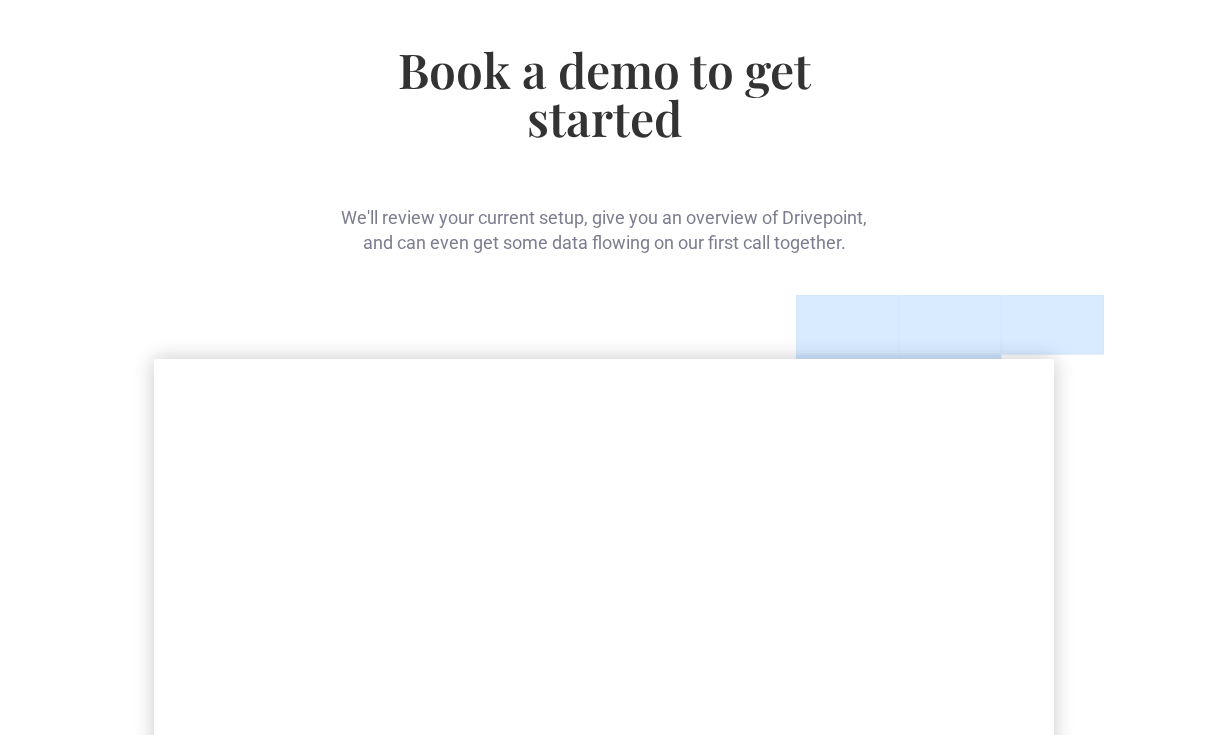 click on "Book a demo to get started" at bounding box center (604, 93) 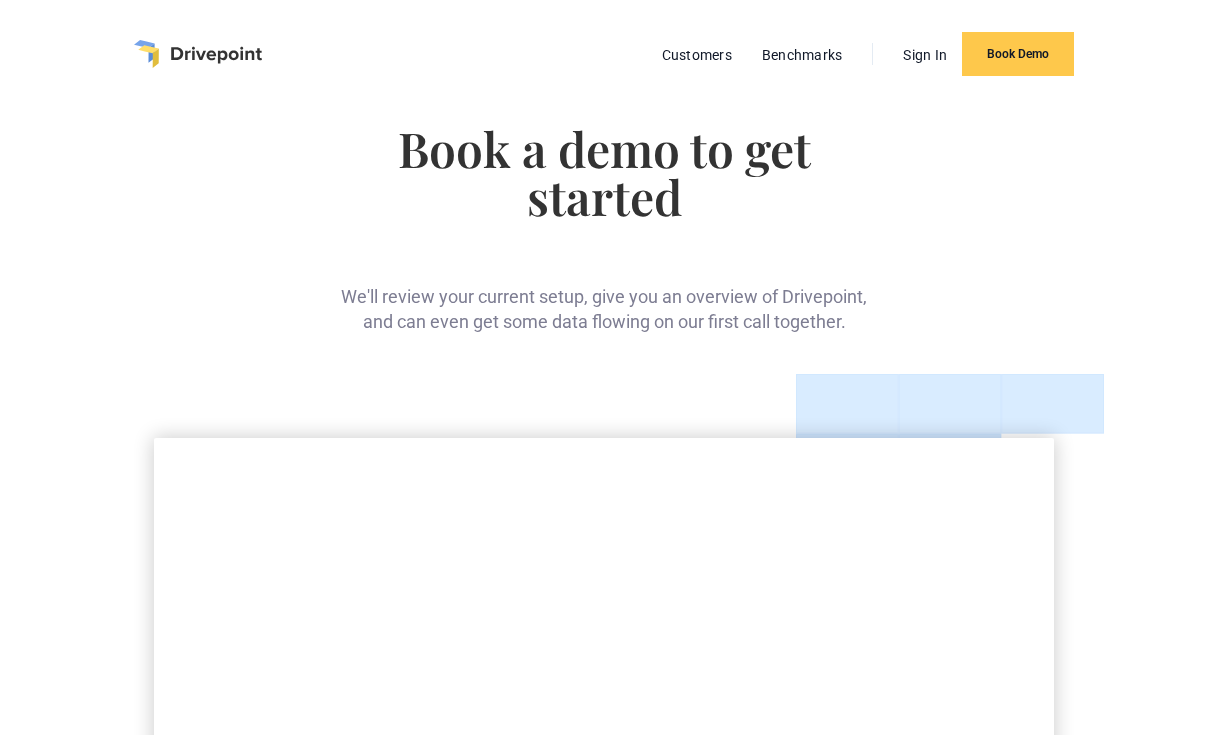 click at bounding box center [198, 54] 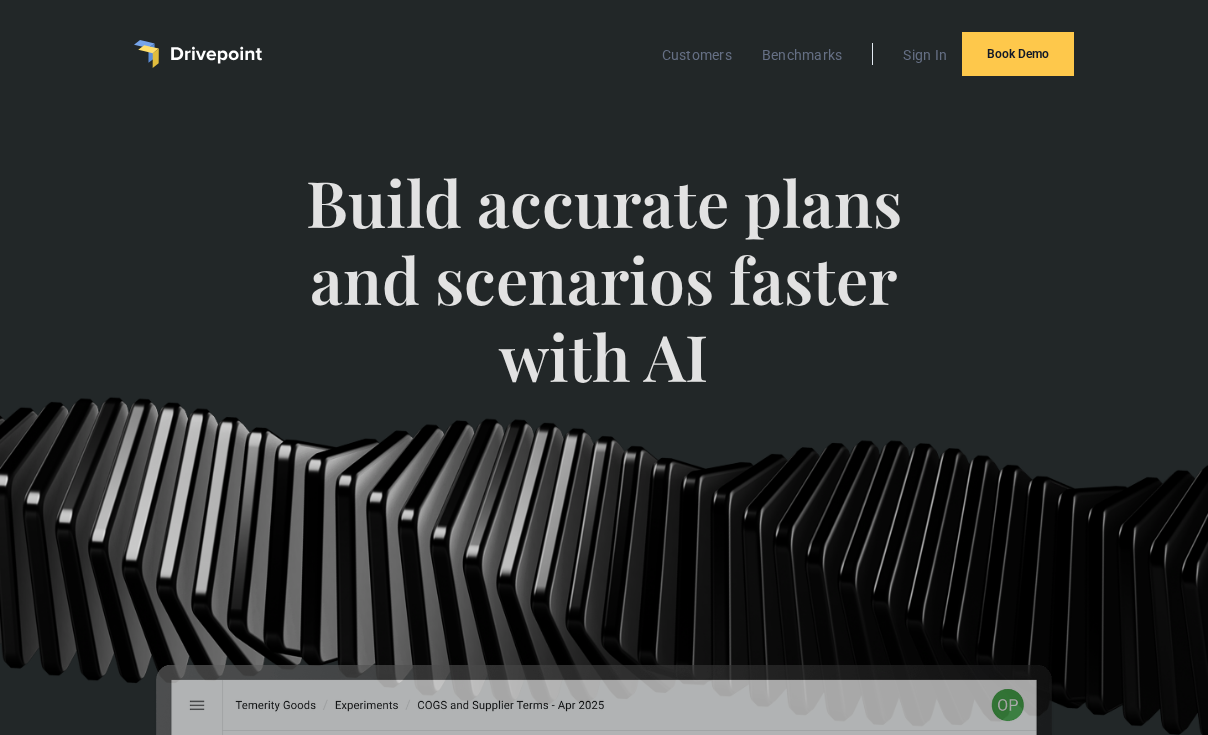 scroll, scrollTop: 1, scrollLeft: 0, axis: vertical 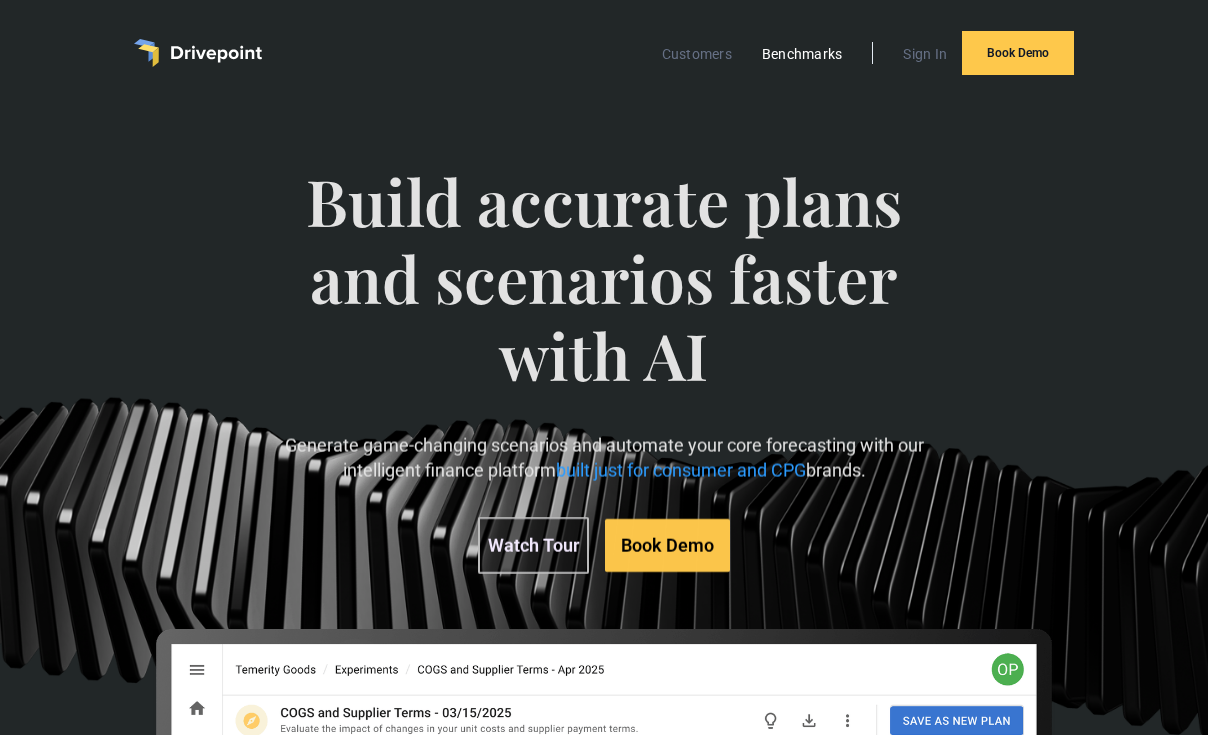 click on "Benchmarks" at bounding box center [802, 54] 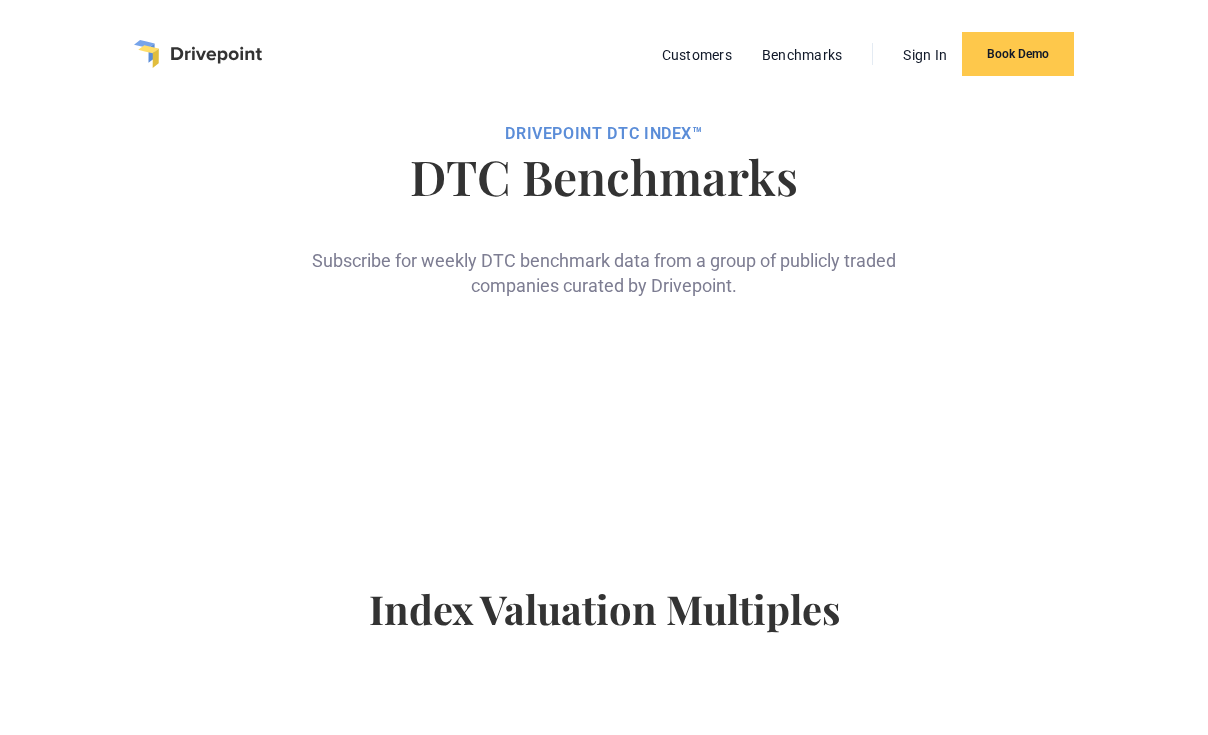 scroll, scrollTop: 0, scrollLeft: 0, axis: both 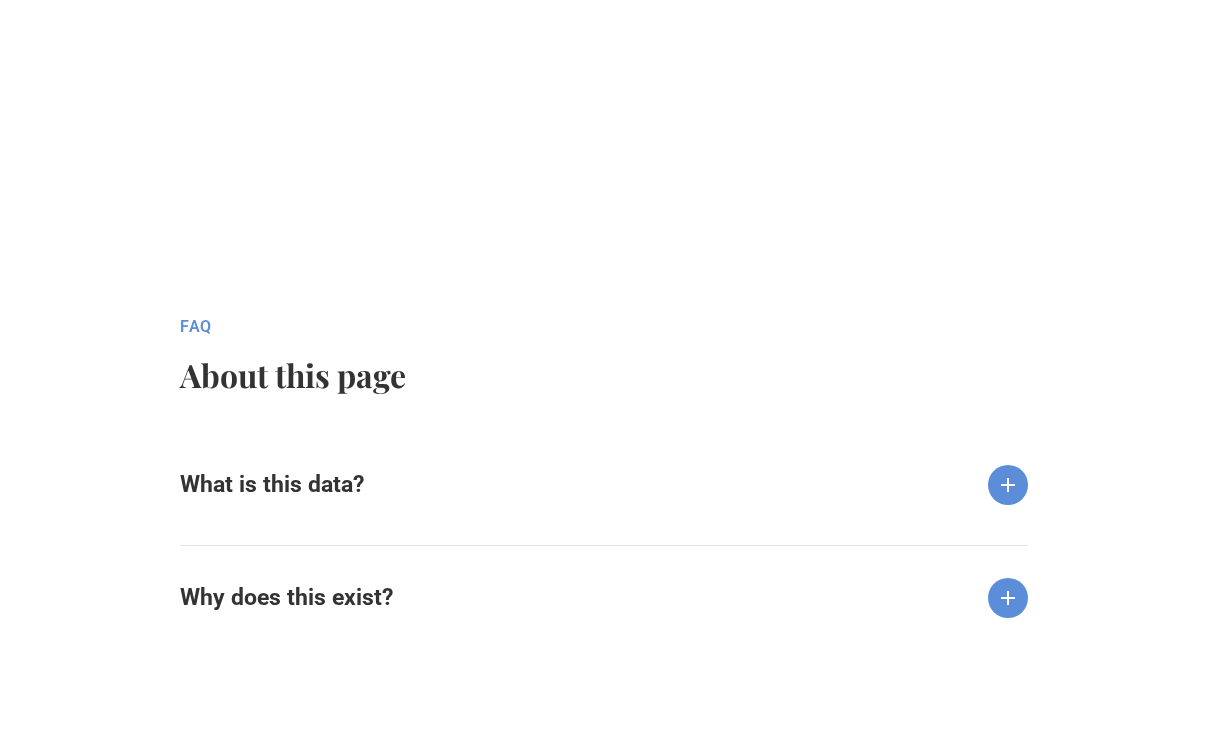 click on "What is this data?" at bounding box center [604, 469] 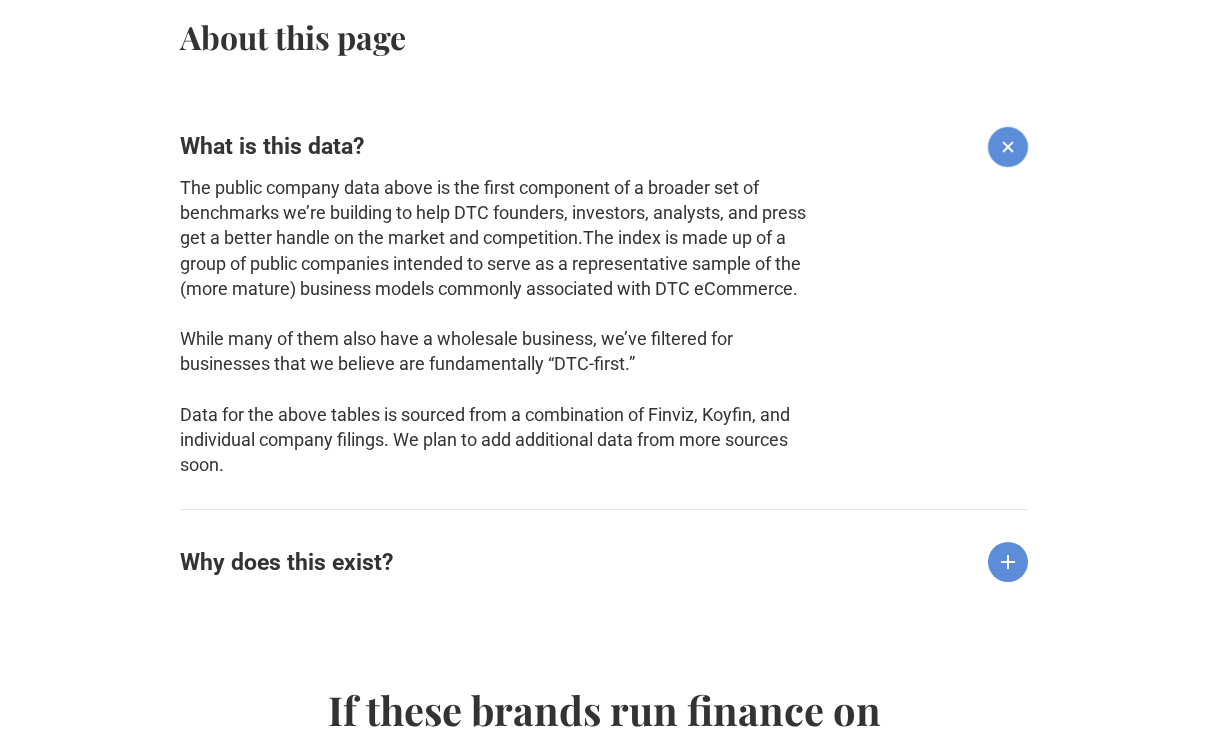 scroll, scrollTop: 2189, scrollLeft: 0, axis: vertical 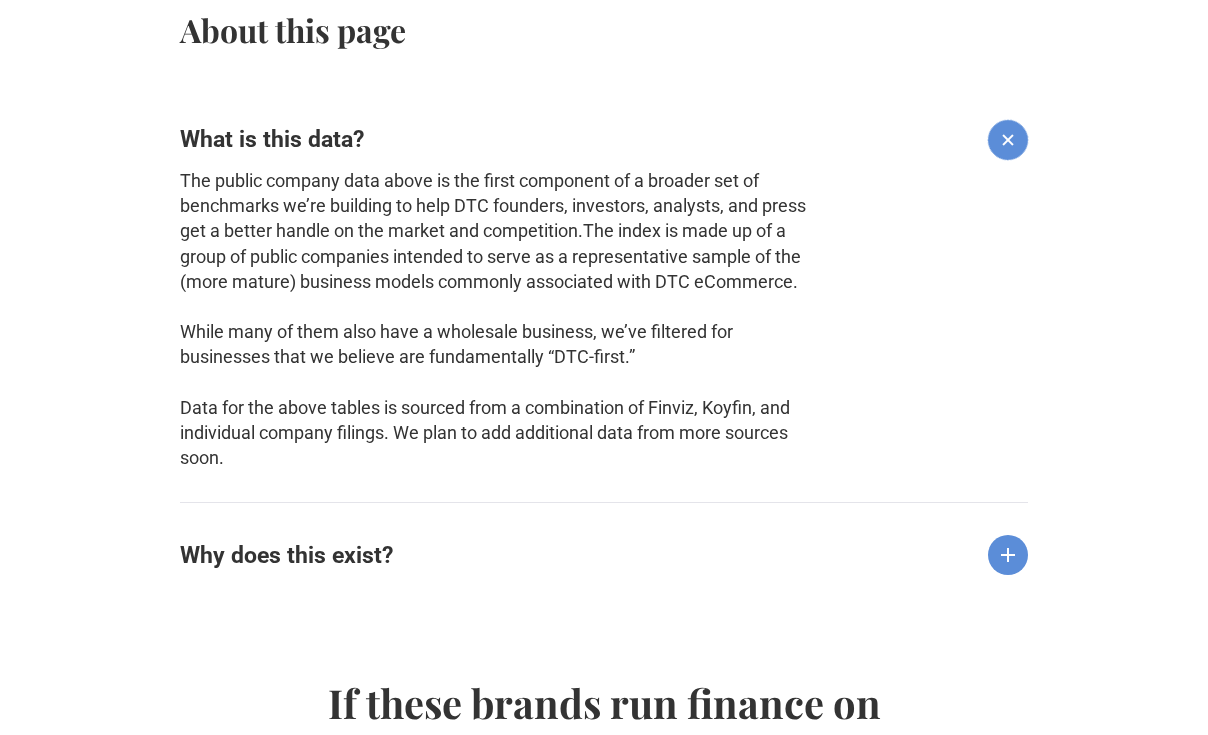click on "Why does this exist?" at bounding box center (604, 538) 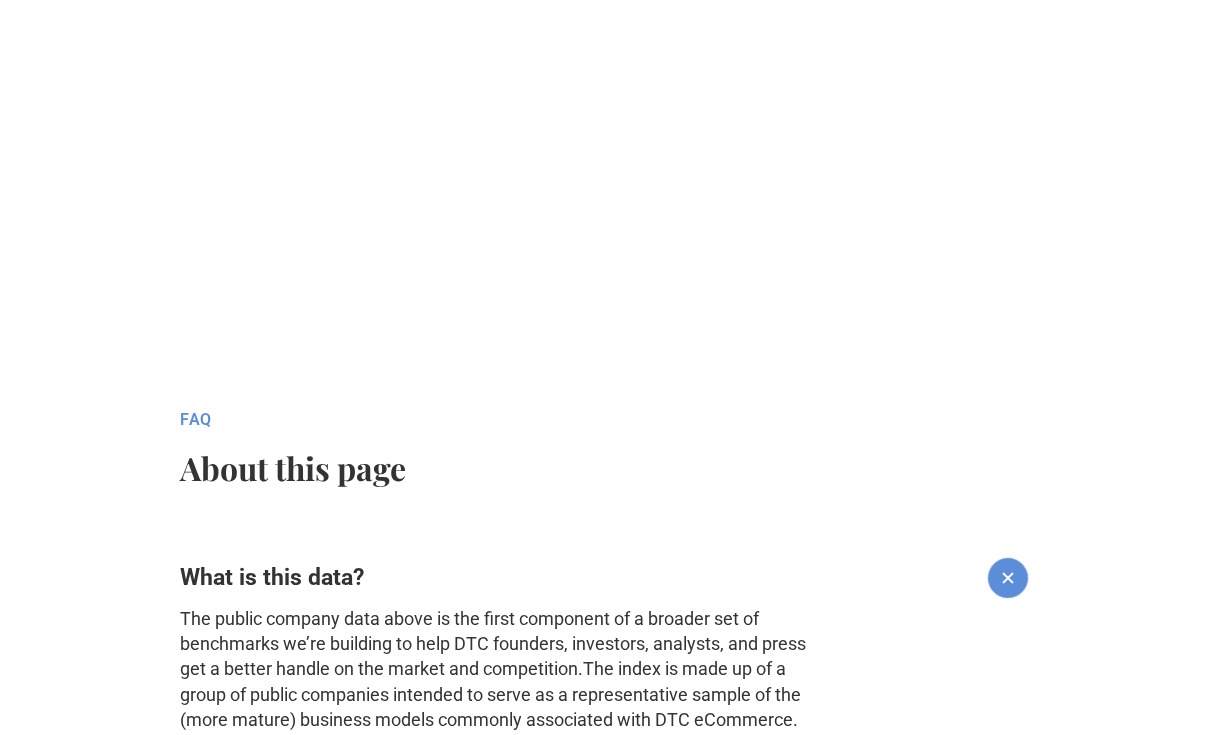 scroll, scrollTop: 1750, scrollLeft: 0, axis: vertical 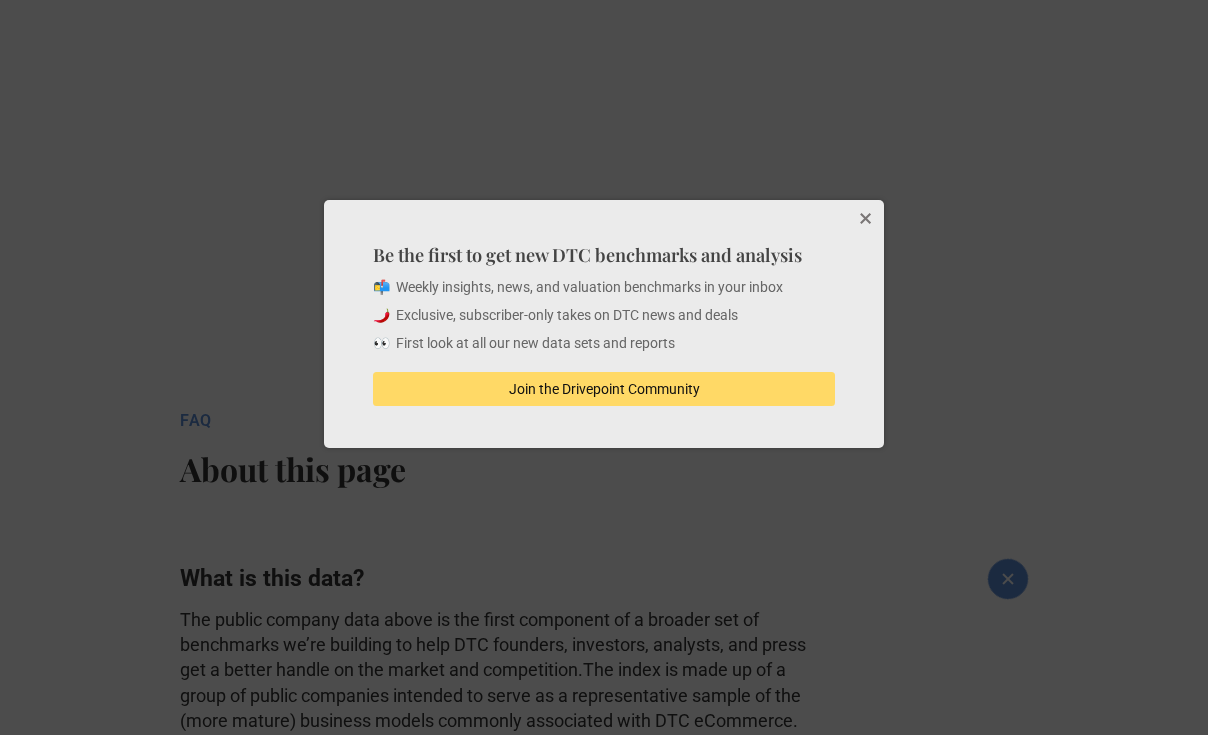 click at bounding box center (864, 220) 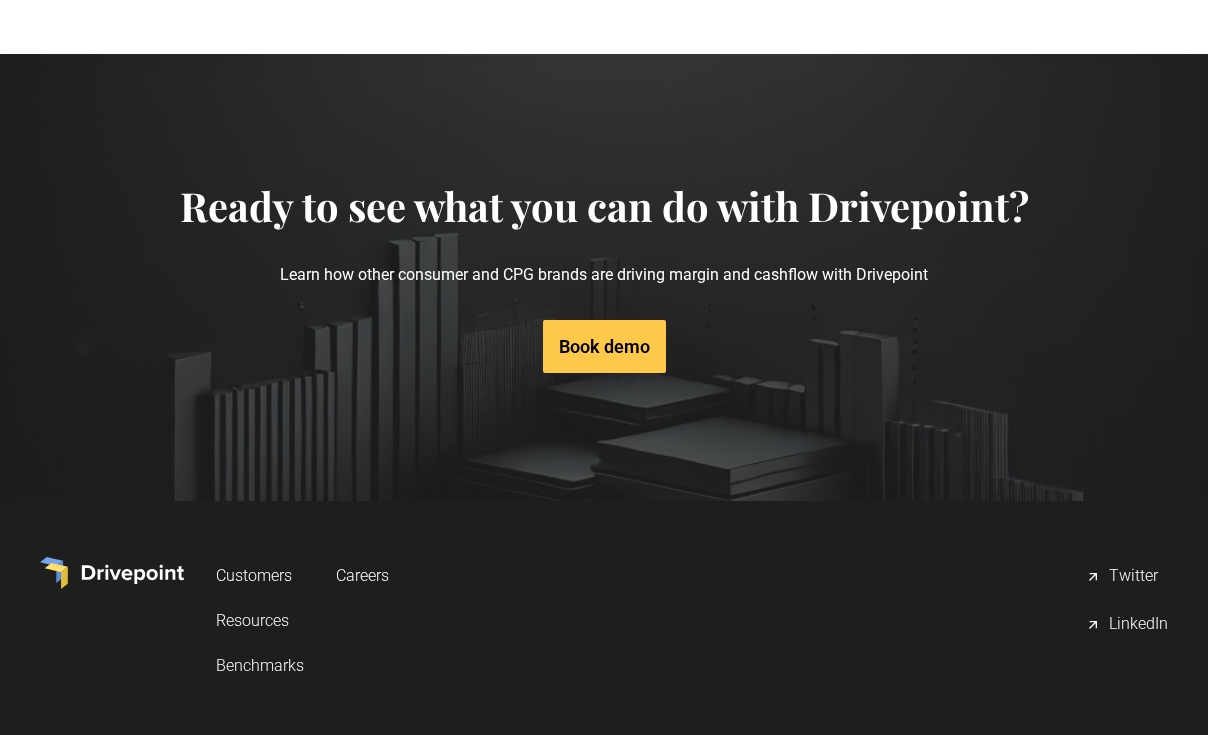 scroll, scrollTop: 3896, scrollLeft: 0, axis: vertical 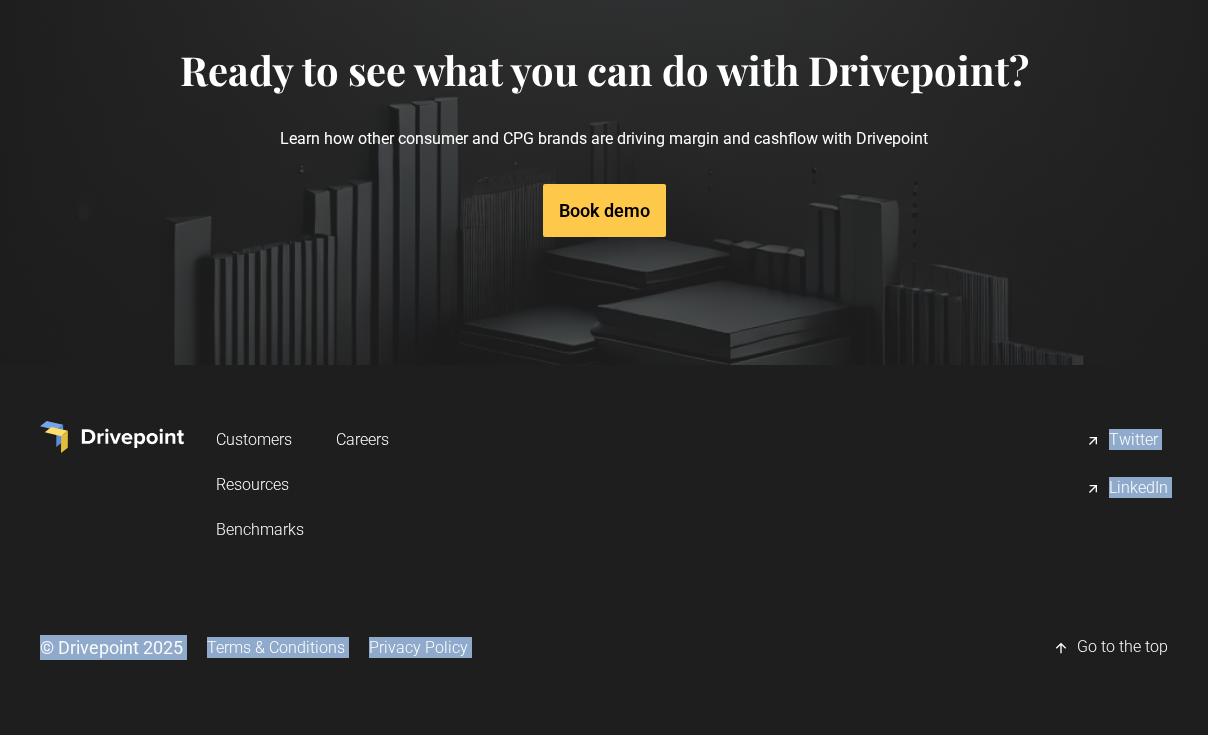drag, startPoint x: 1058, startPoint y: 388, endPoint x: 1169, endPoint y: 563, distance: 207.23416 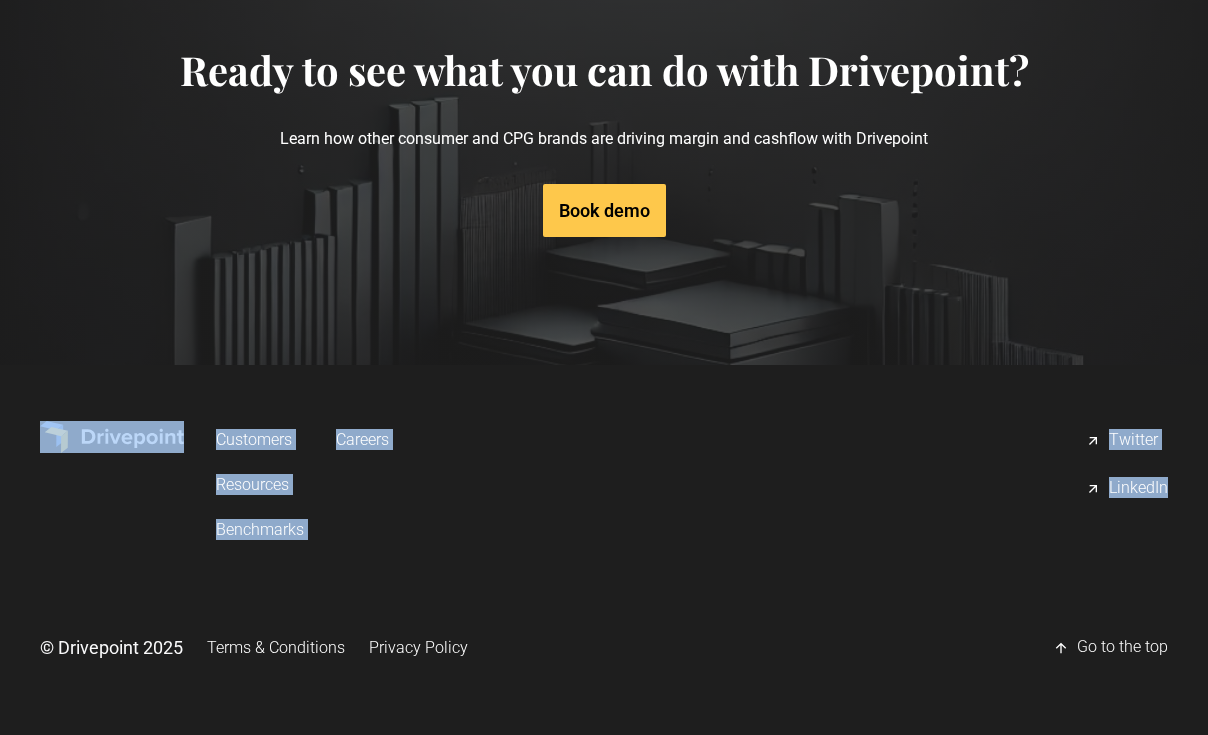 drag, startPoint x: 1193, startPoint y: 532, endPoint x: 1090, endPoint y: 346, distance: 212.61467 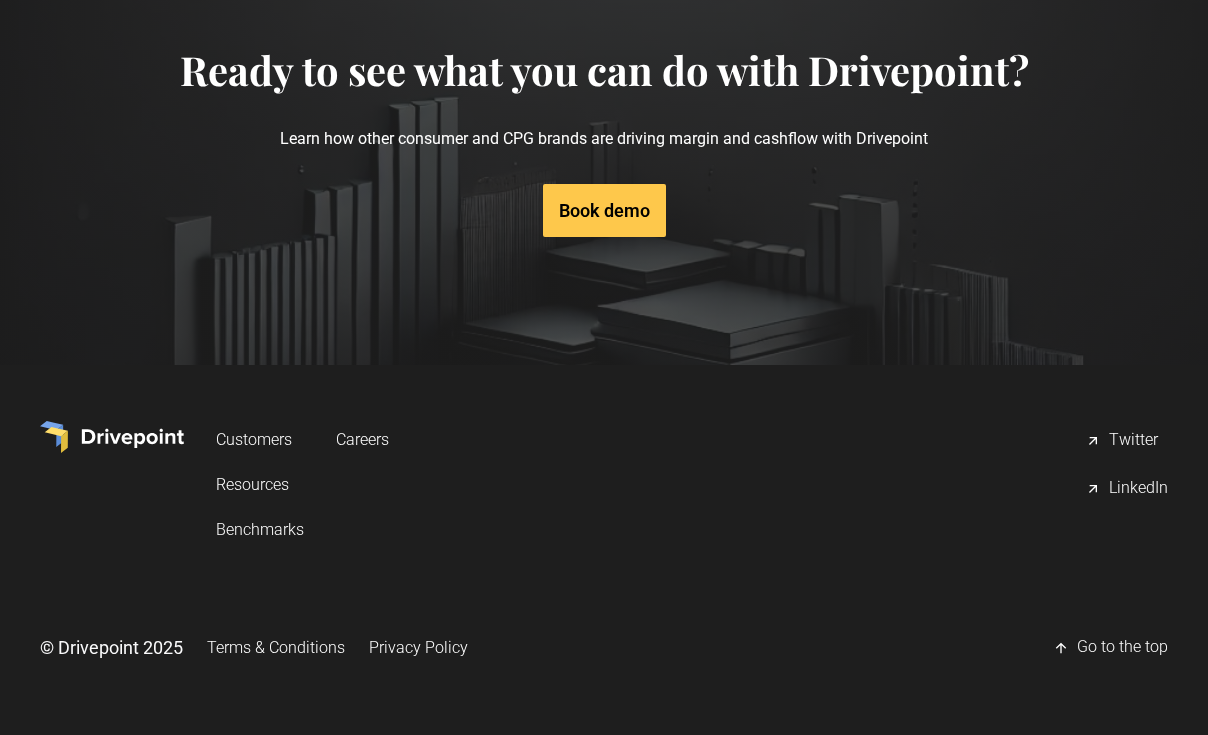 click on "Customers Resources Benchmarks Careers
Twitter
LinkedIn © Drivepoint 2025 Terms & Conditions Privacy Policy
Go to the top" at bounding box center (604, 550) 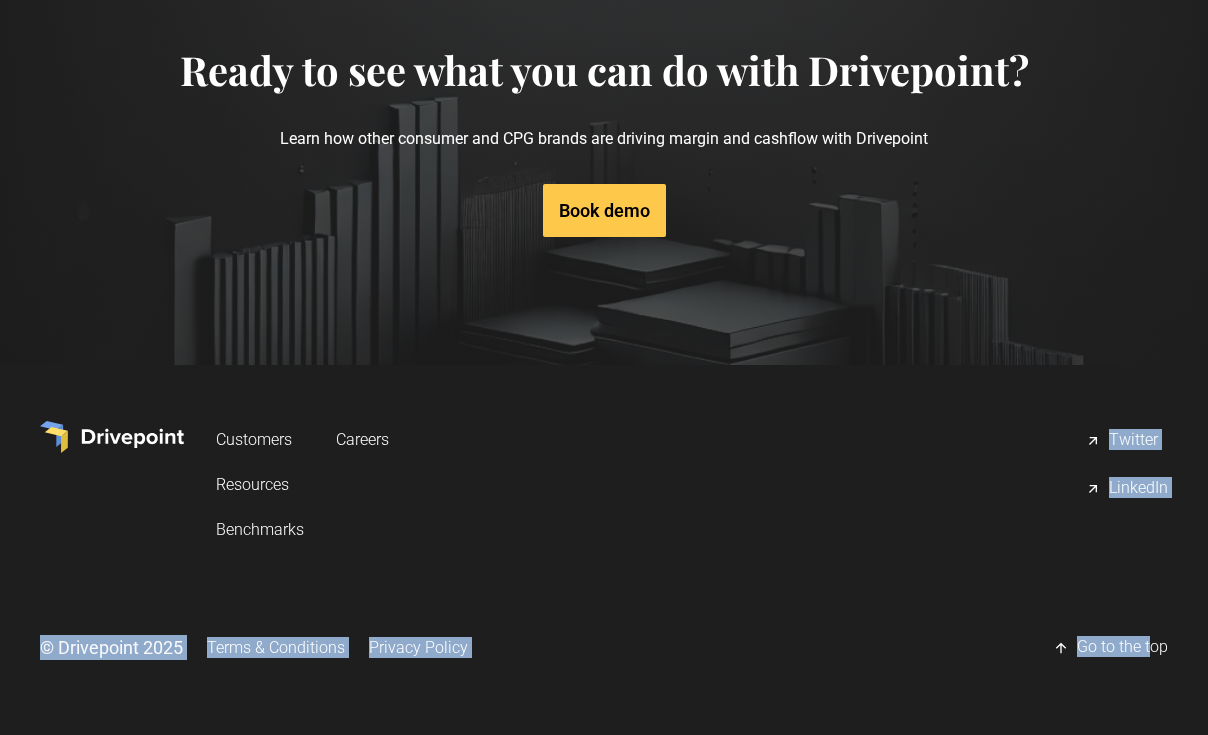 drag, startPoint x: 1071, startPoint y: 393, endPoint x: 1151, endPoint y: 635, distance: 254.88037 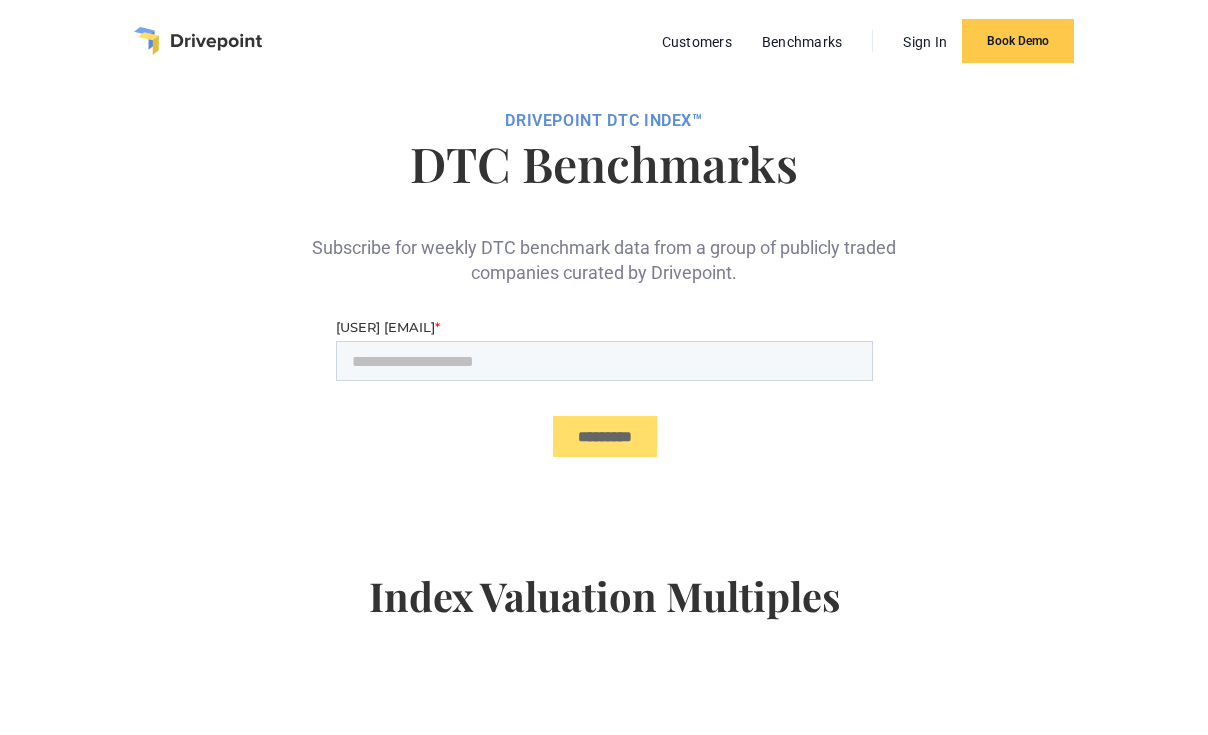 scroll, scrollTop: 0, scrollLeft: 0, axis: both 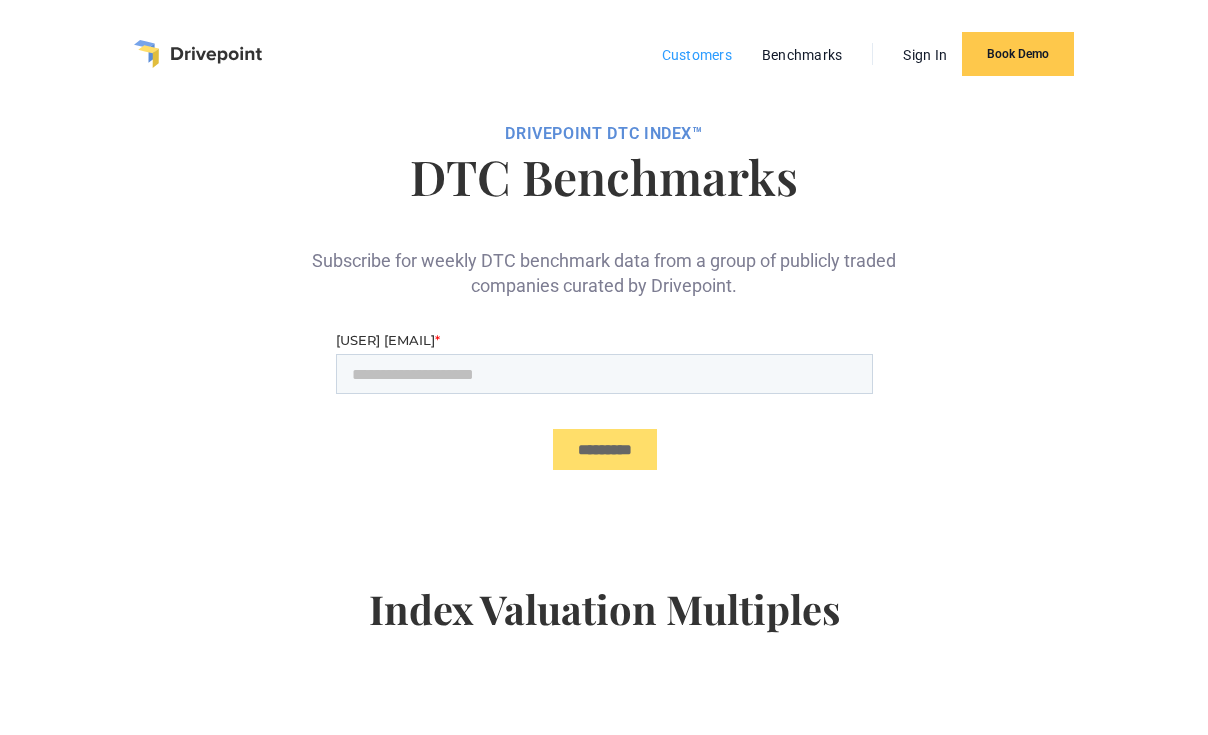 click on "Customers" at bounding box center (697, 55) 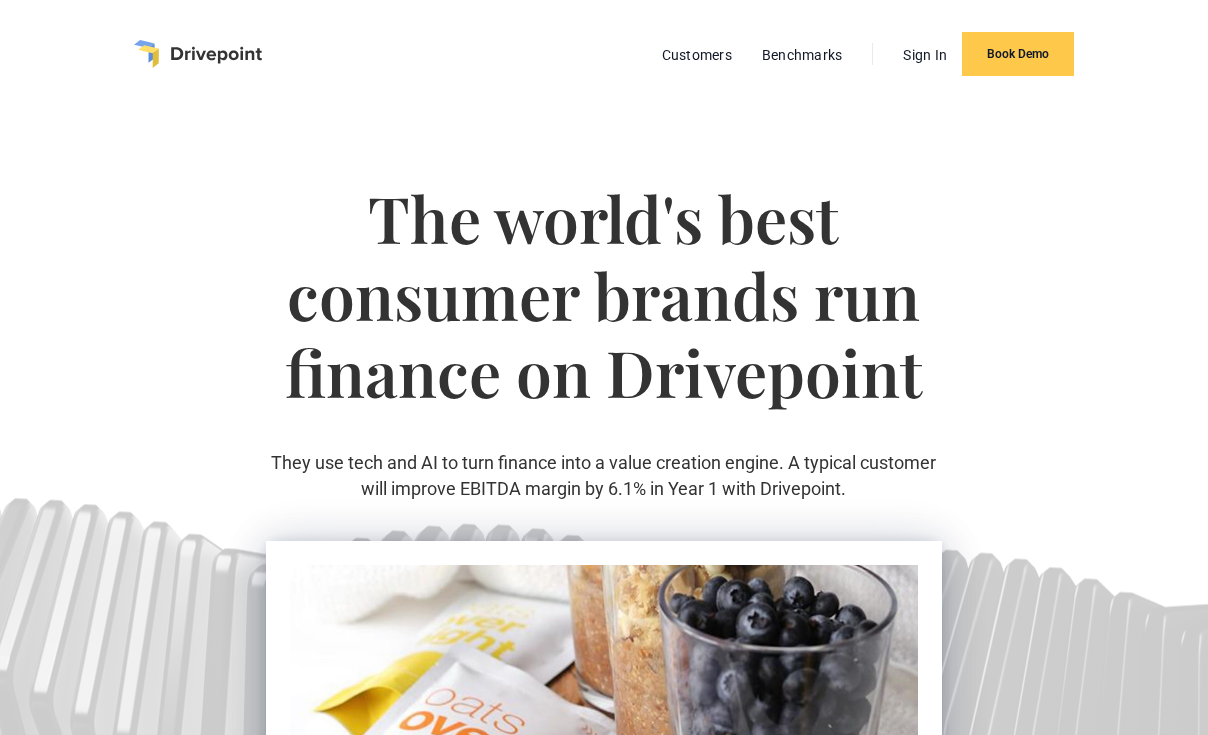 scroll, scrollTop: 0, scrollLeft: 0, axis: both 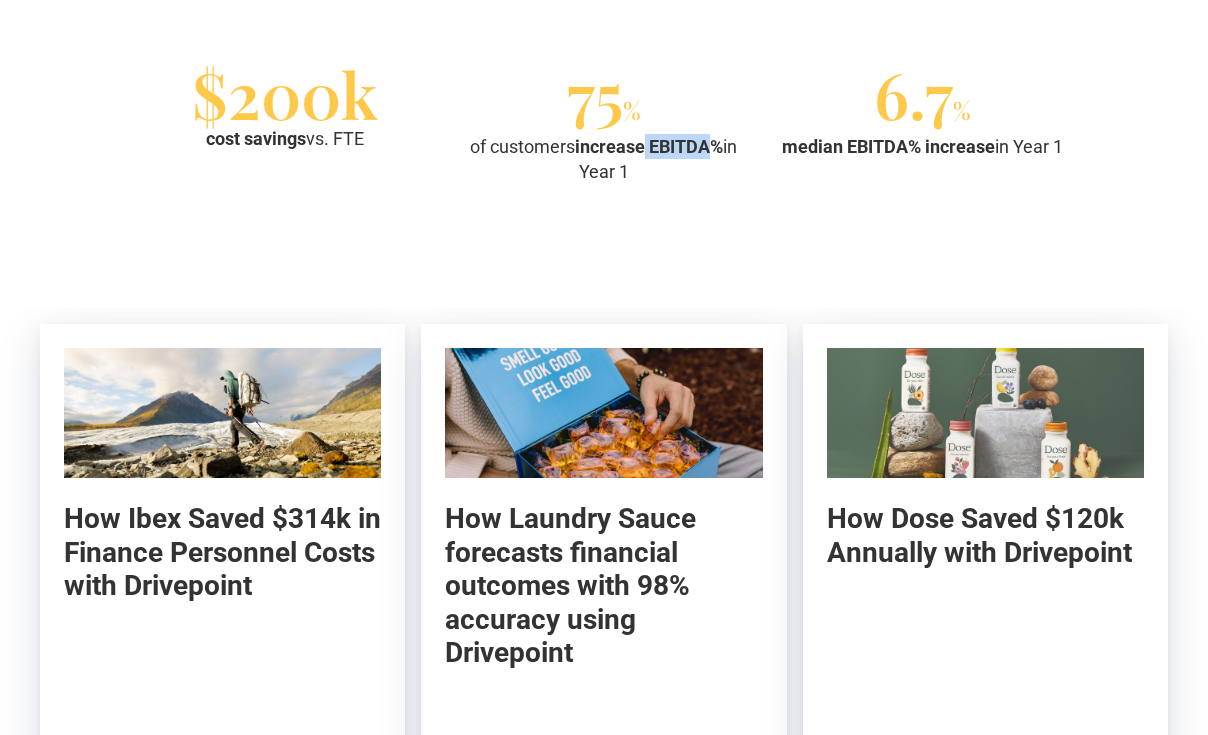 drag, startPoint x: 711, startPoint y: 149, endPoint x: 646, endPoint y: 149, distance: 65 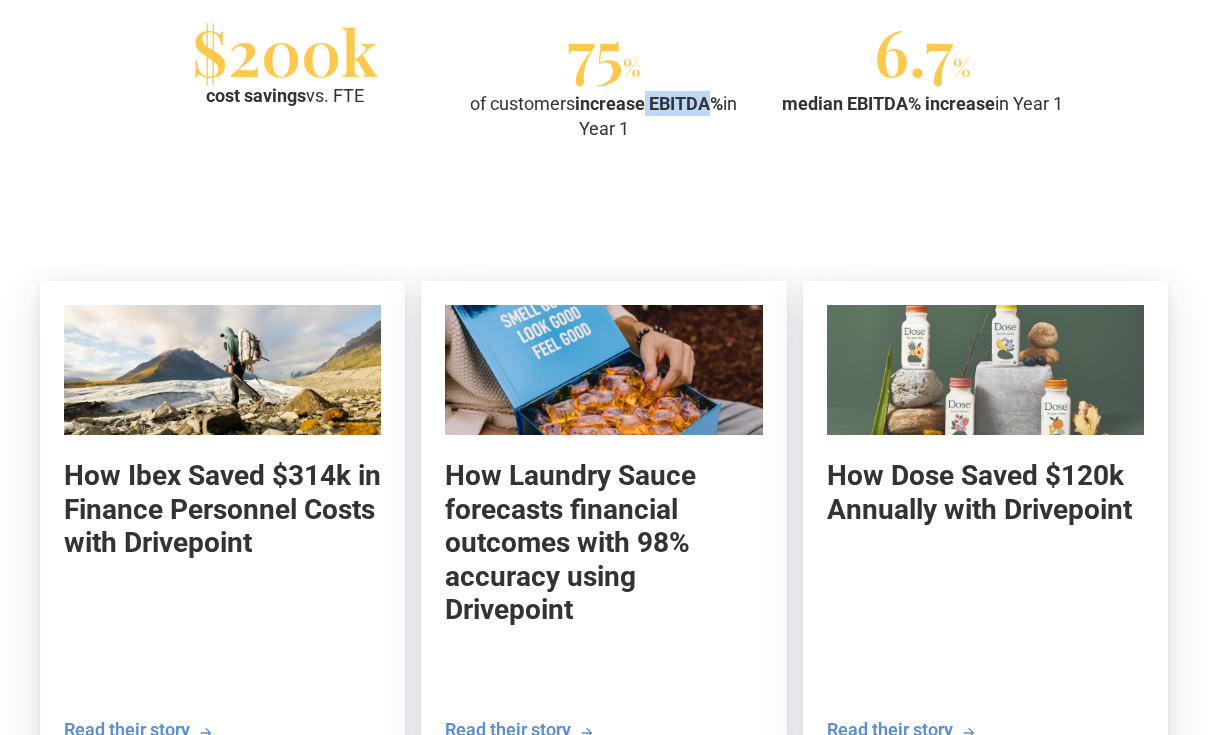 scroll, scrollTop: 1931, scrollLeft: 0, axis: vertical 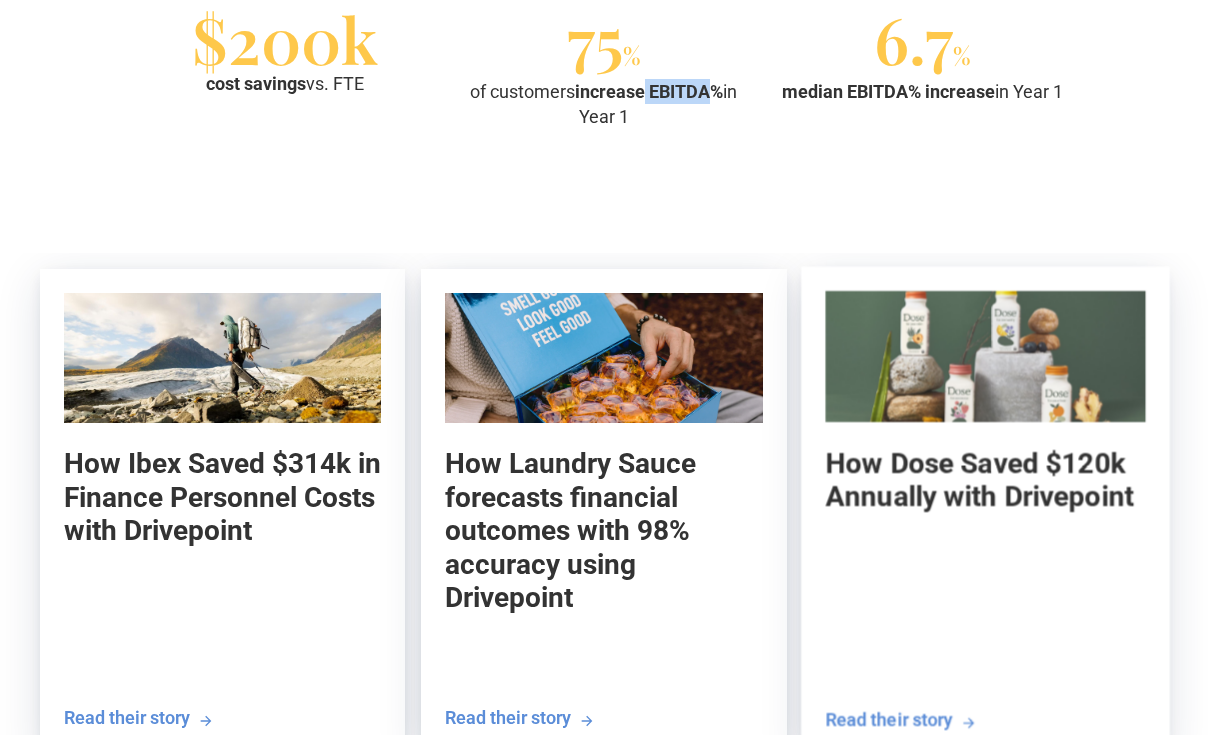 click at bounding box center [985, 356] 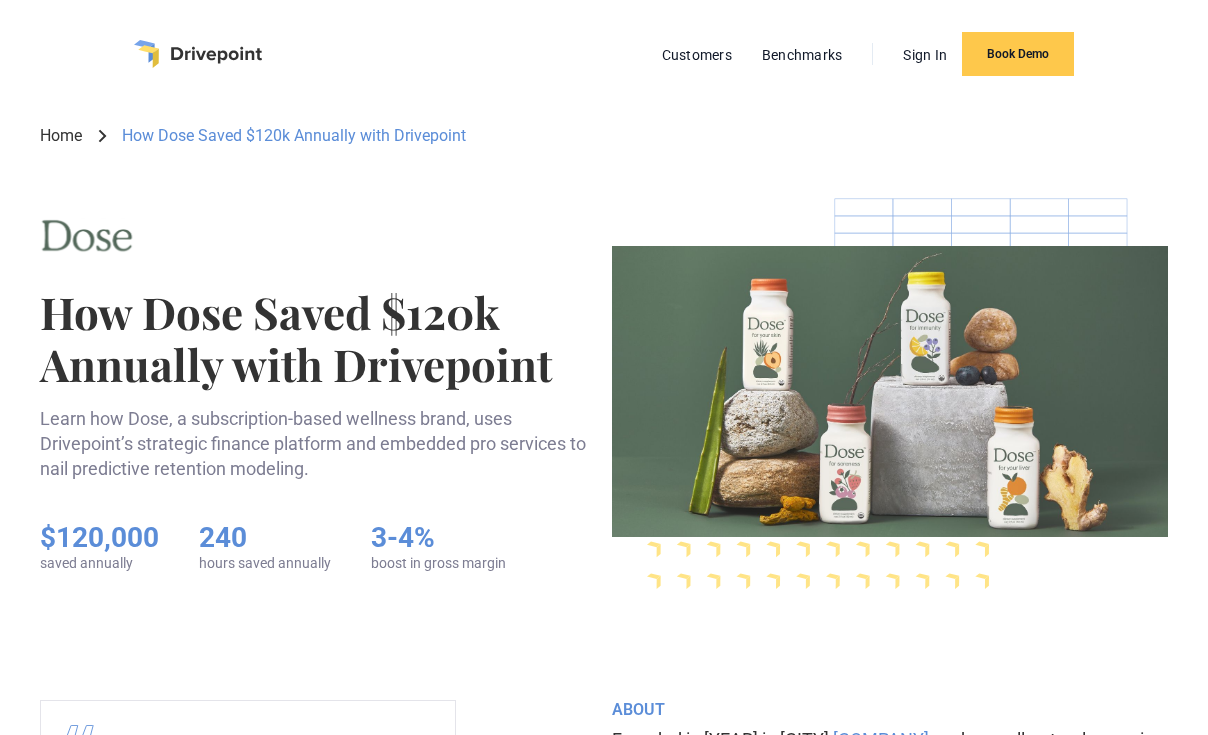 scroll, scrollTop: 1, scrollLeft: 0, axis: vertical 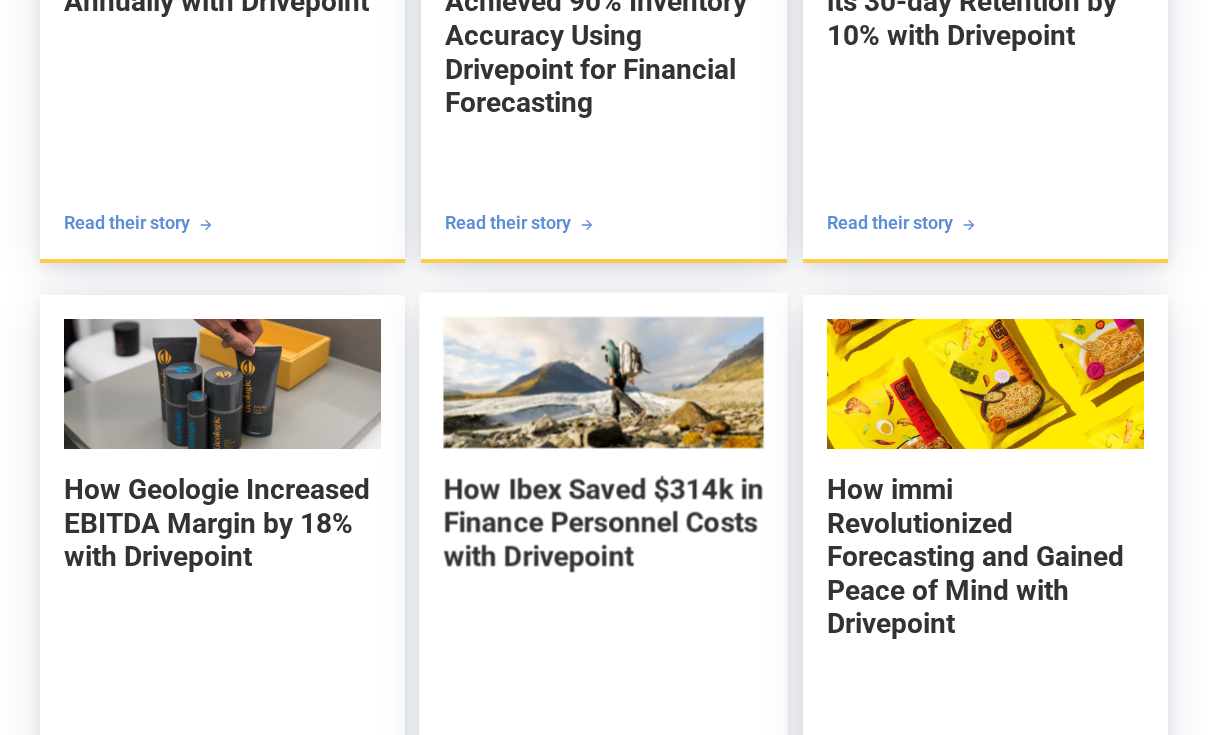 click on "How Ibex Saved $314k in Finance Personnel Costs with Drivepoint" at bounding box center [604, 523] 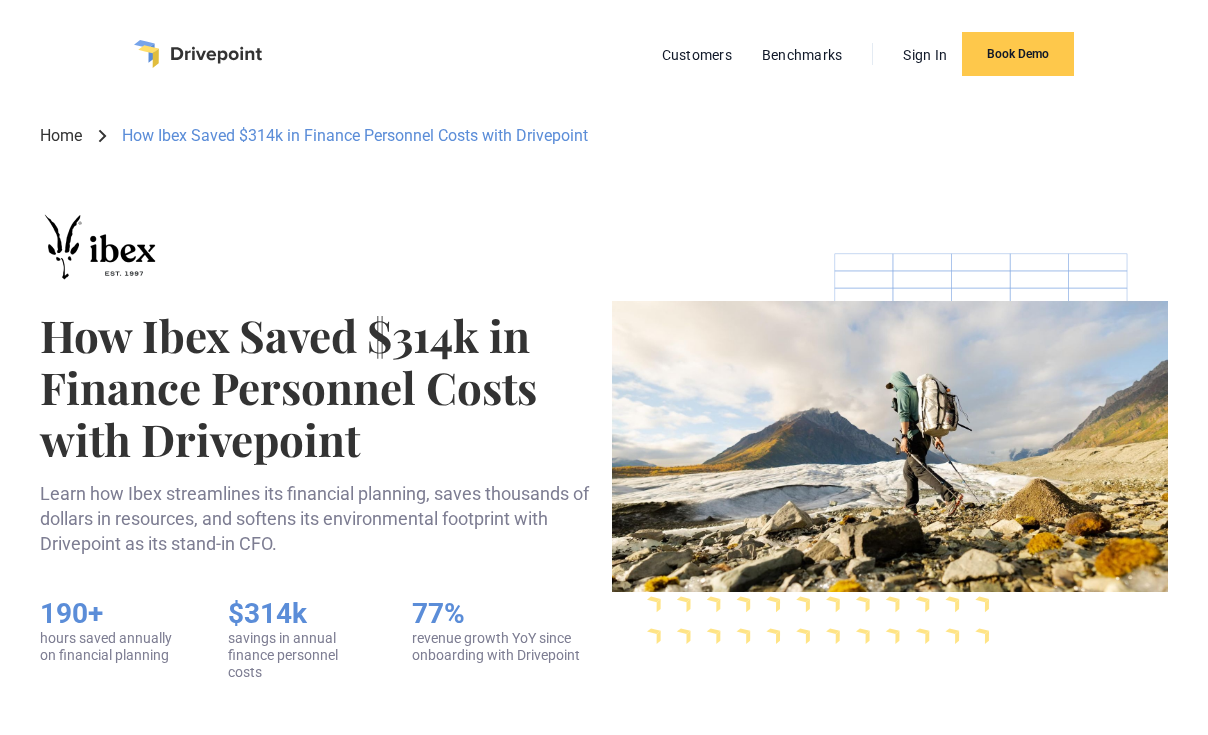 scroll, scrollTop: 1, scrollLeft: 0, axis: vertical 